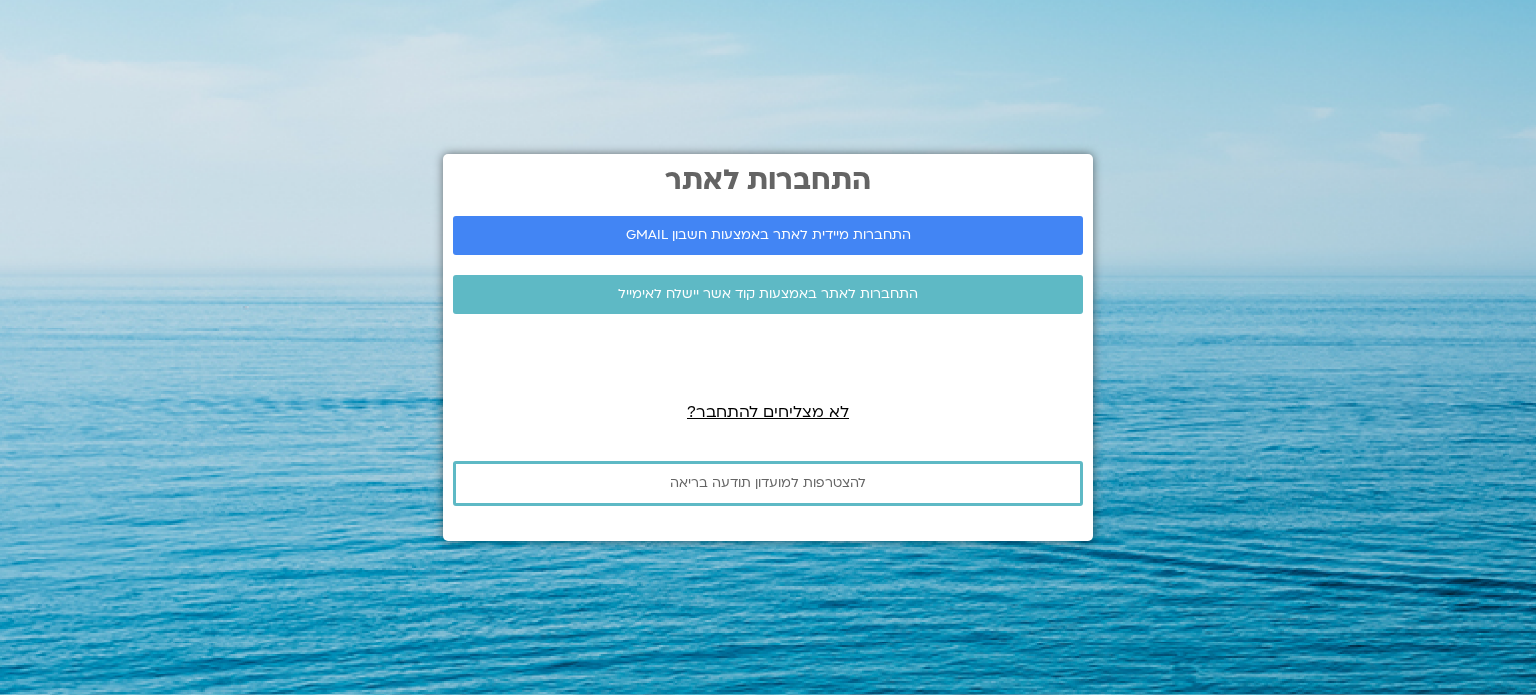 scroll, scrollTop: 0, scrollLeft: 0, axis: both 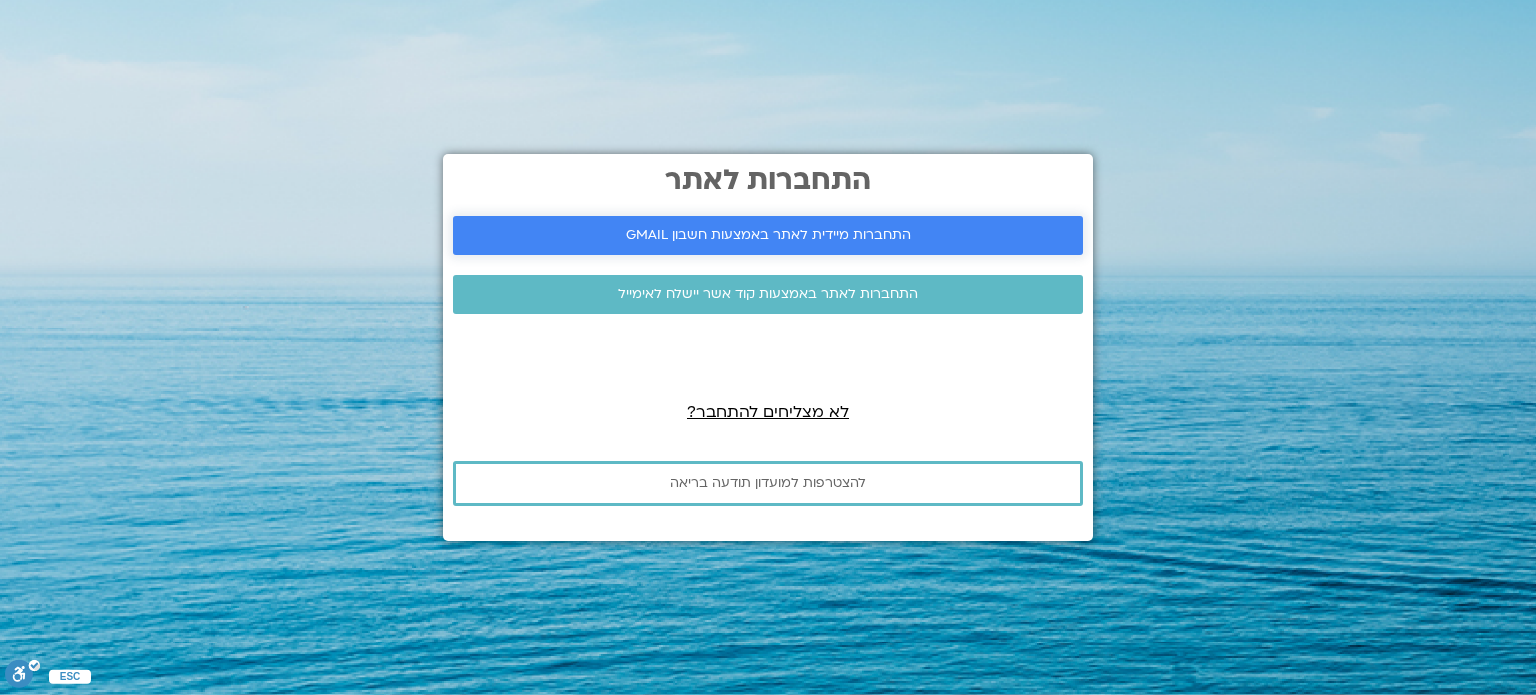 click on "התחברות מיידית לאתר באמצעות חשבון GMAIL" at bounding box center [768, 235] 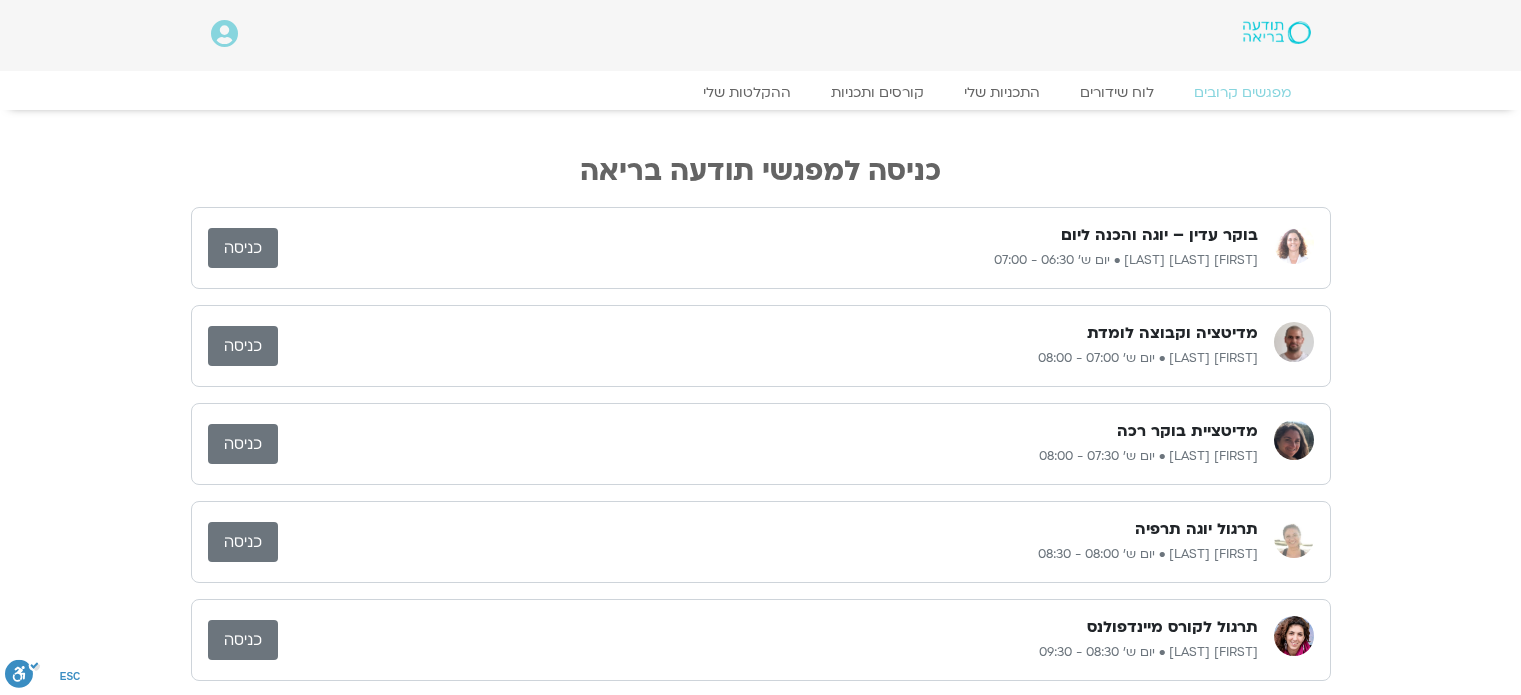 scroll, scrollTop: 0, scrollLeft: 0, axis: both 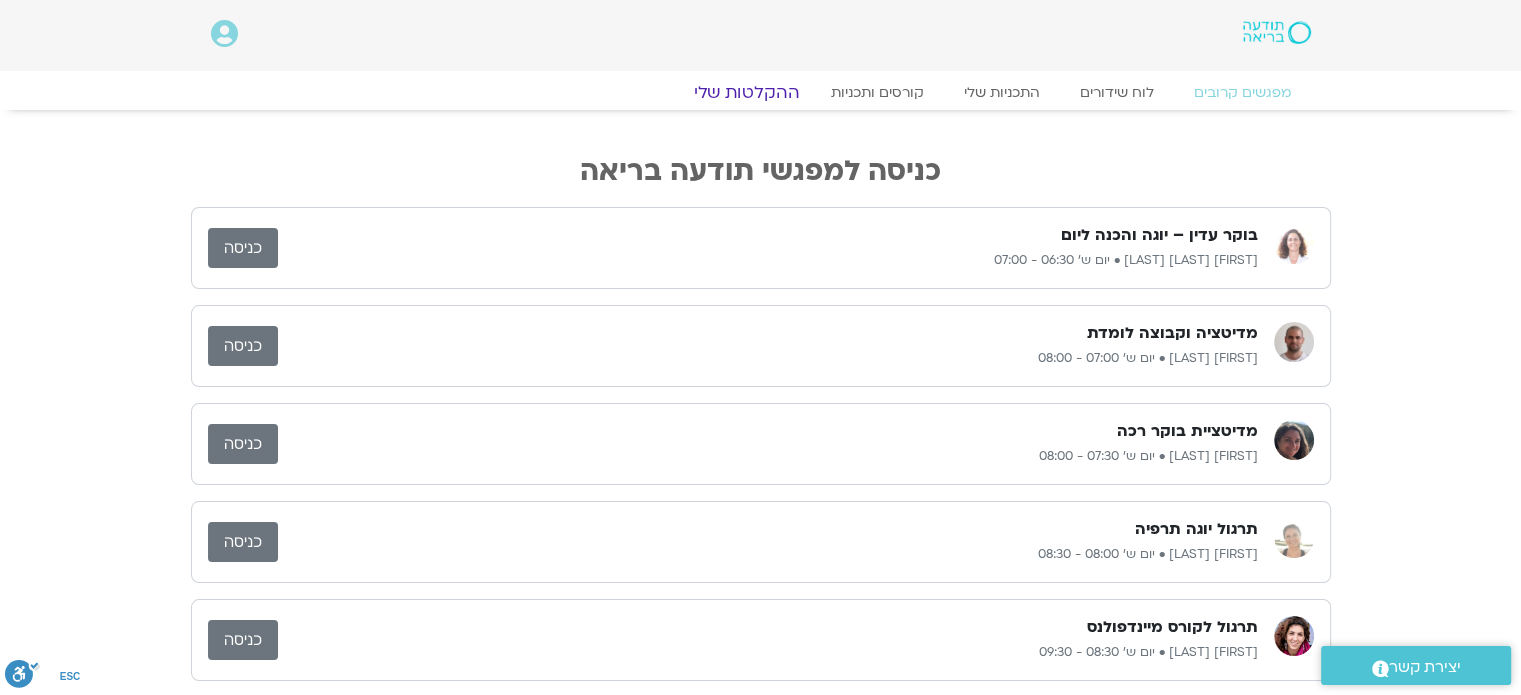 click on "ההקלטות שלי" 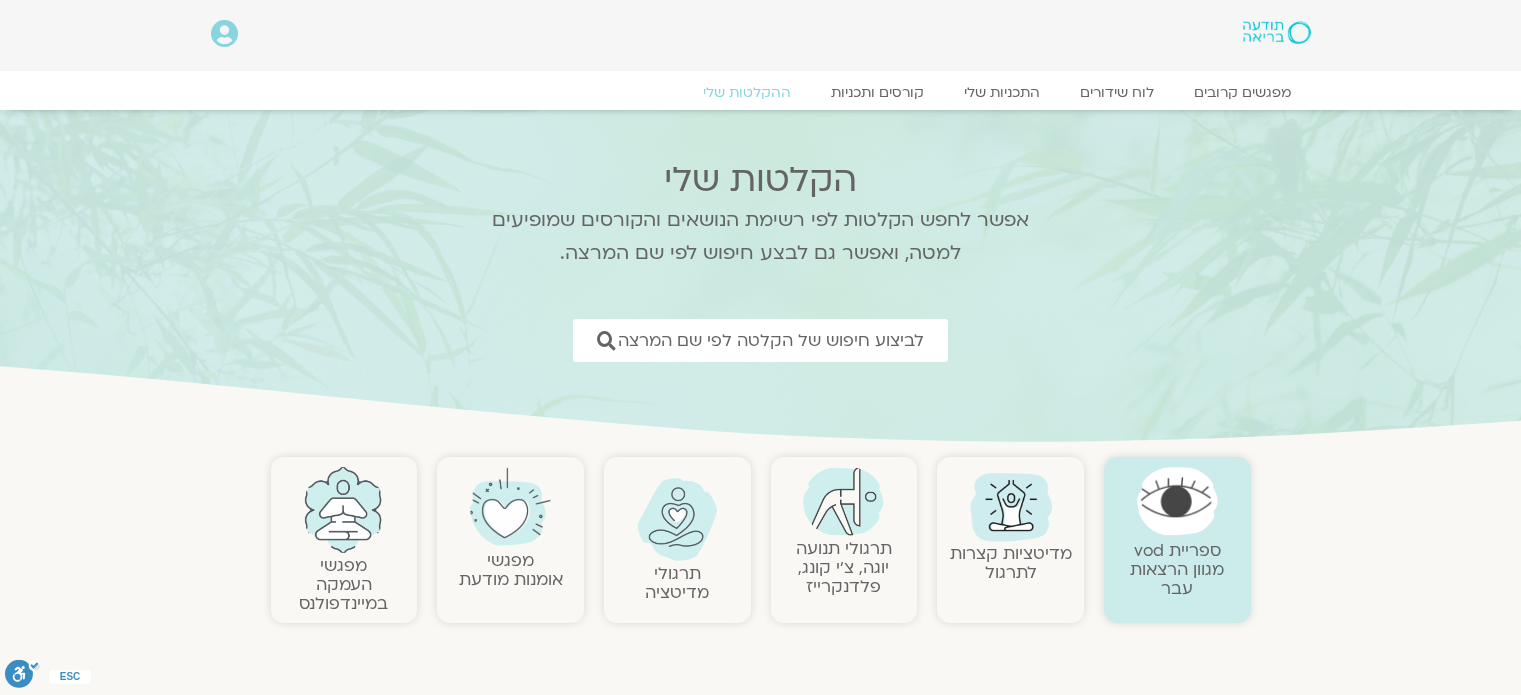 scroll, scrollTop: 0, scrollLeft: 0, axis: both 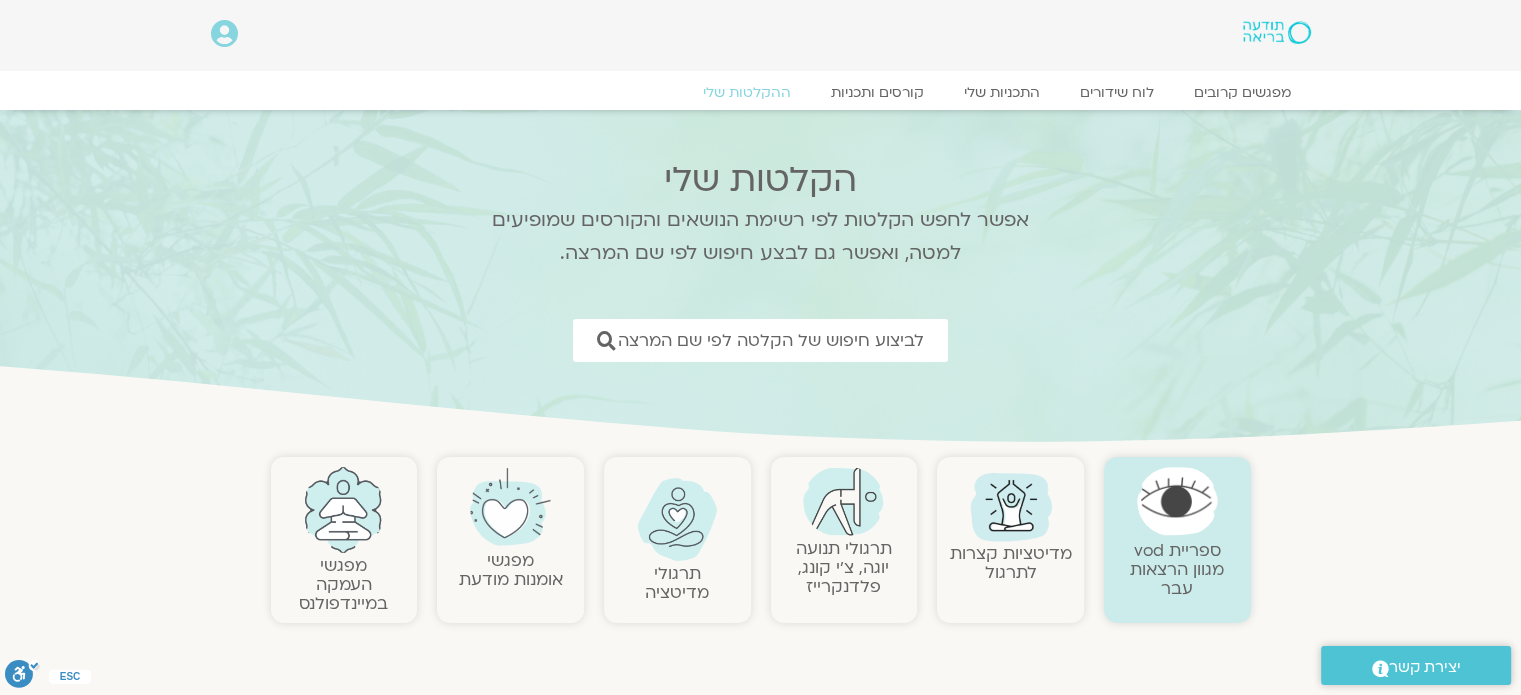 click on "ספריית vod
מגוון הרצאות עבר" at bounding box center (1177, 569) 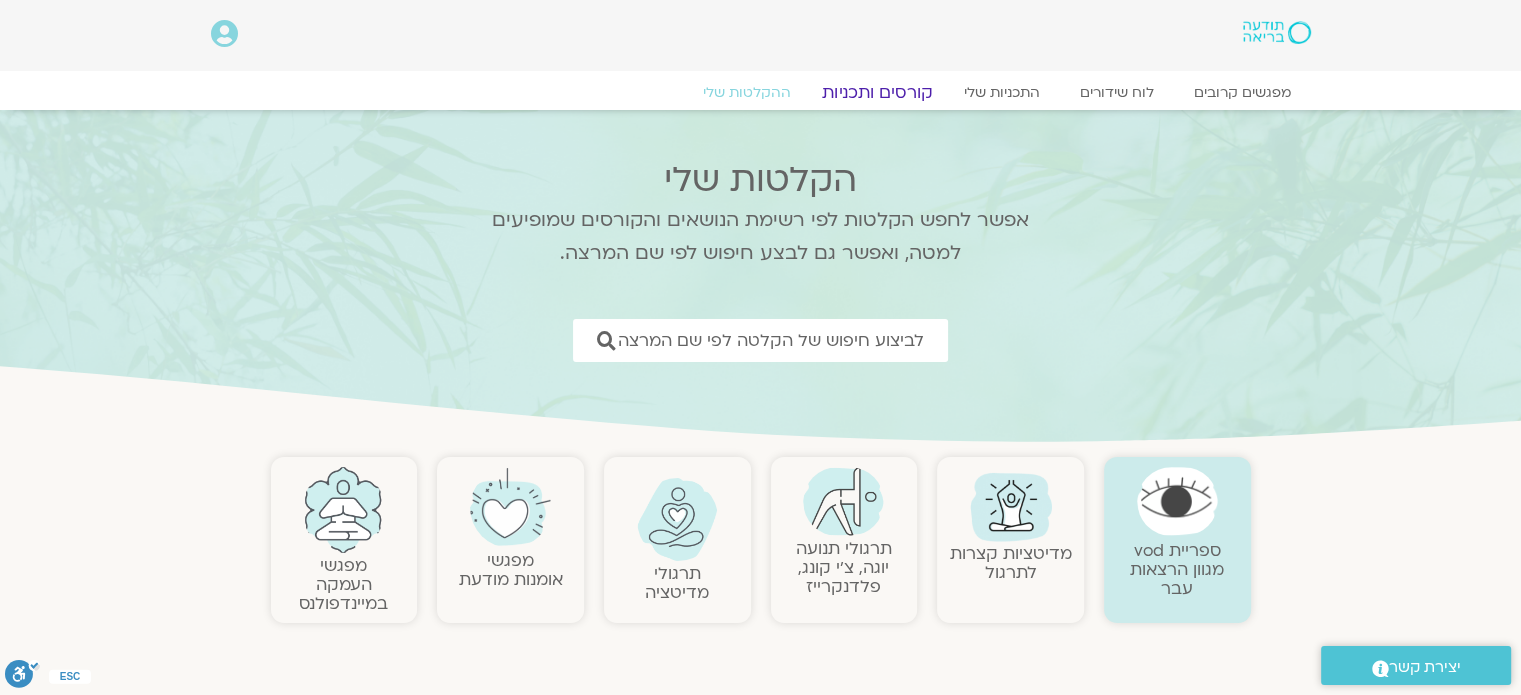 click on "קורסים ותכניות" 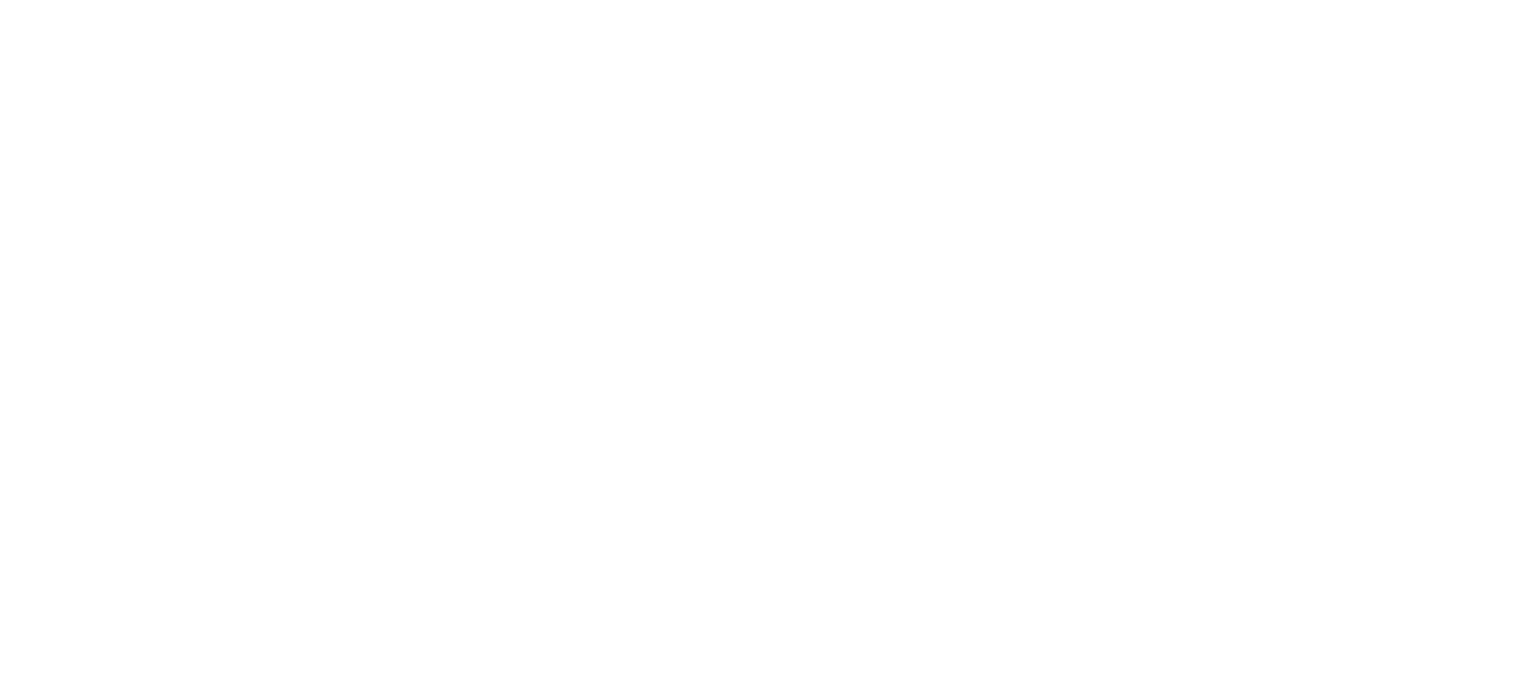 scroll, scrollTop: 0, scrollLeft: 0, axis: both 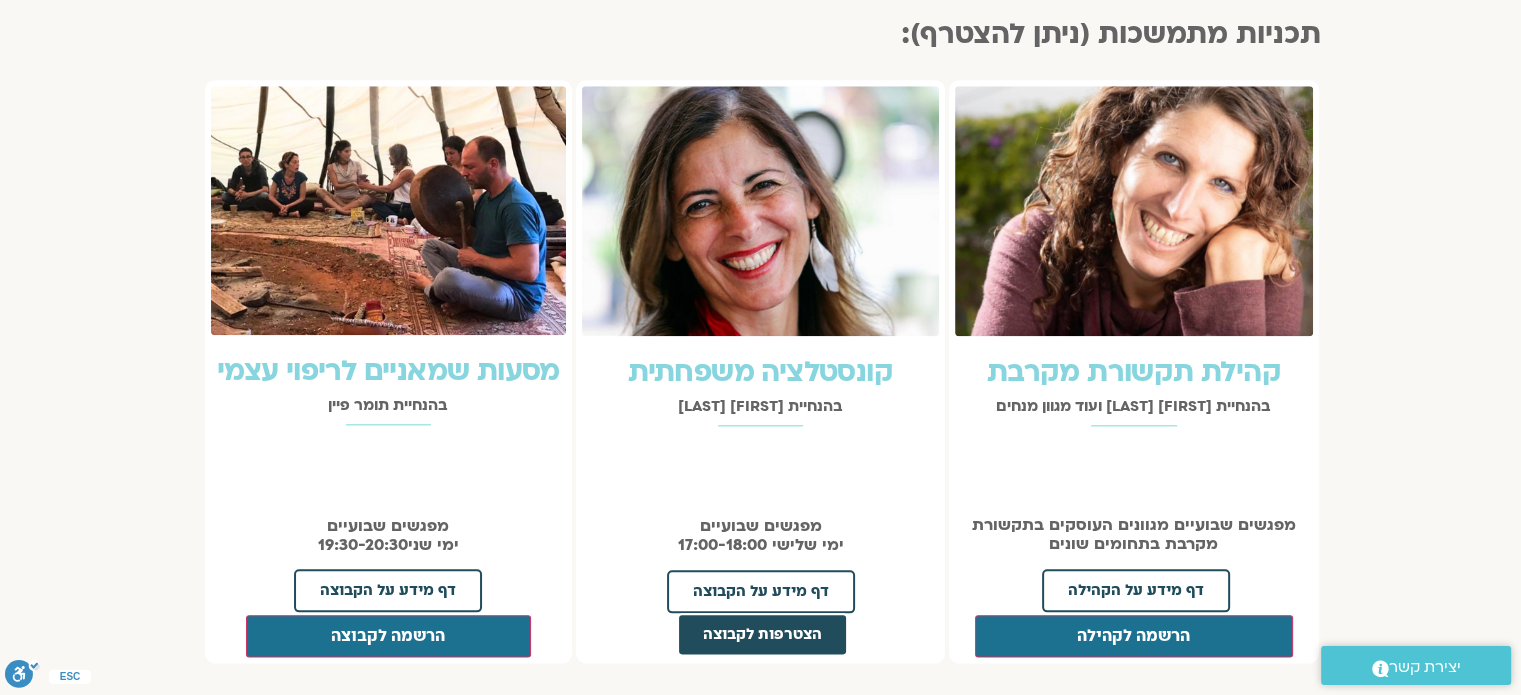 click at bounding box center (1133, 211) 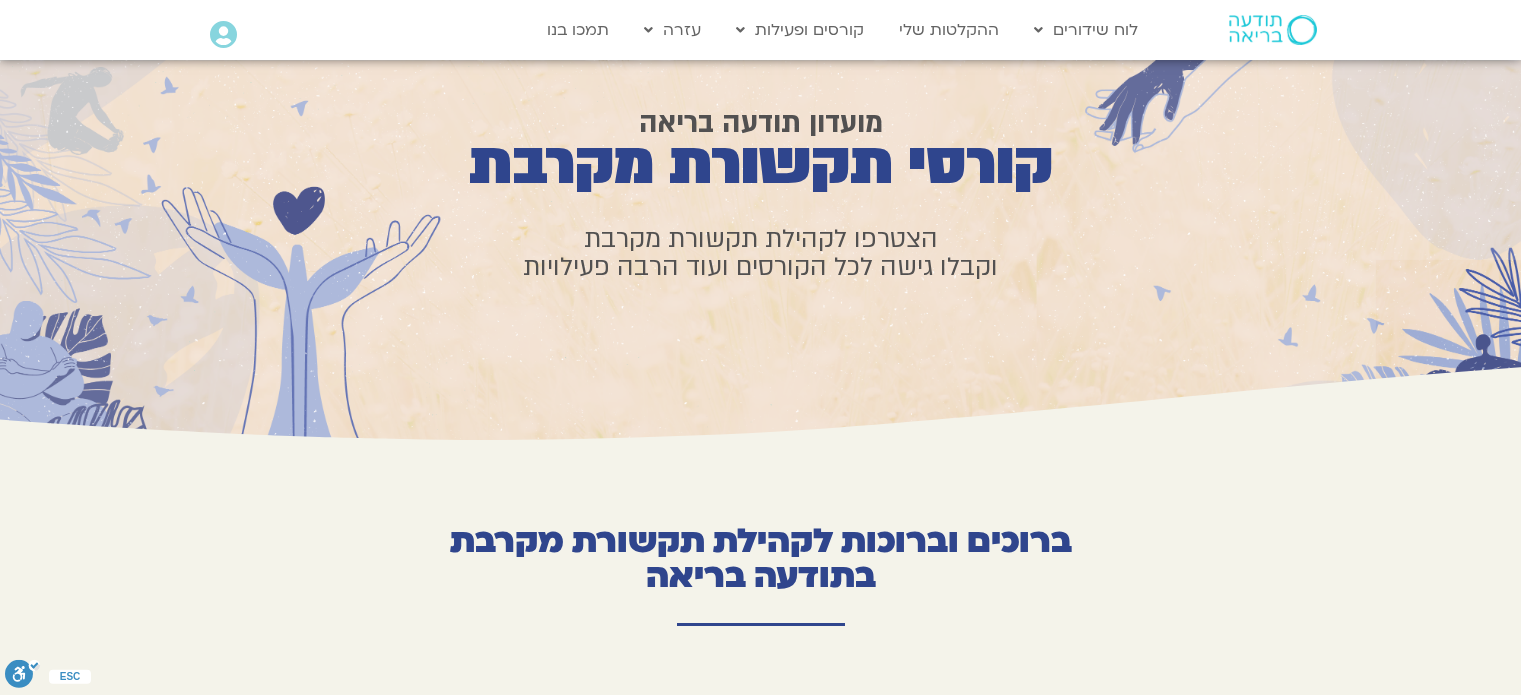 scroll, scrollTop: 0, scrollLeft: 0, axis: both 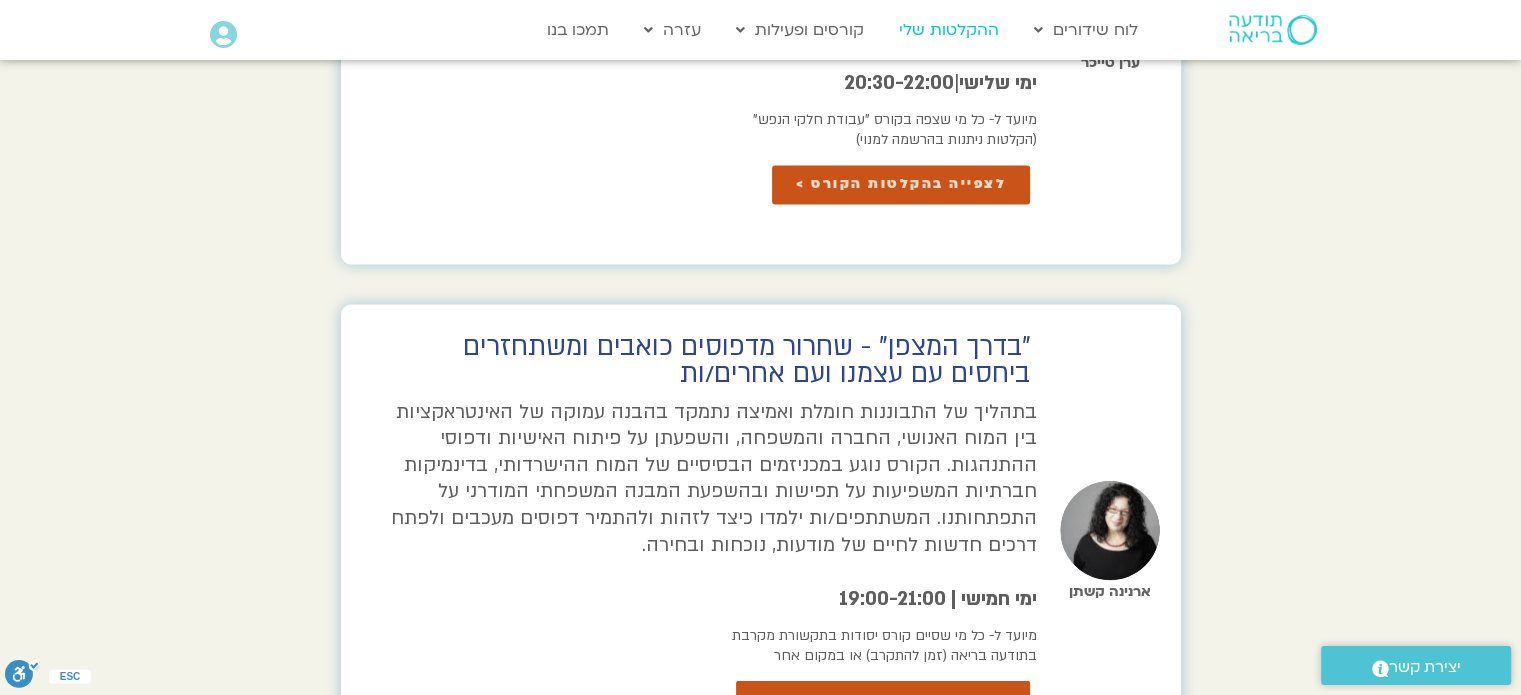 click on "ההקלטות שלי" at bounding box center (949, 30) 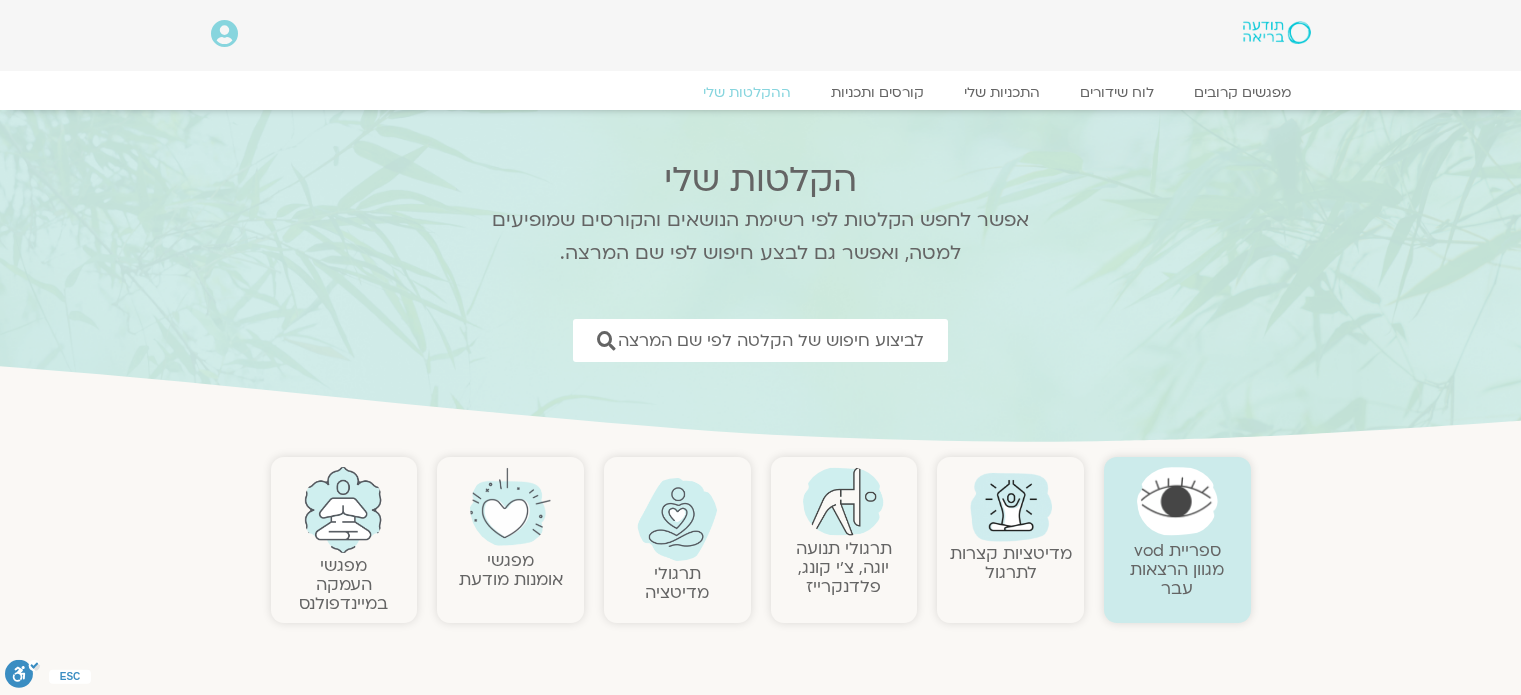 scroll, scrollTop: 0, scrollLeft: 0, axis: both 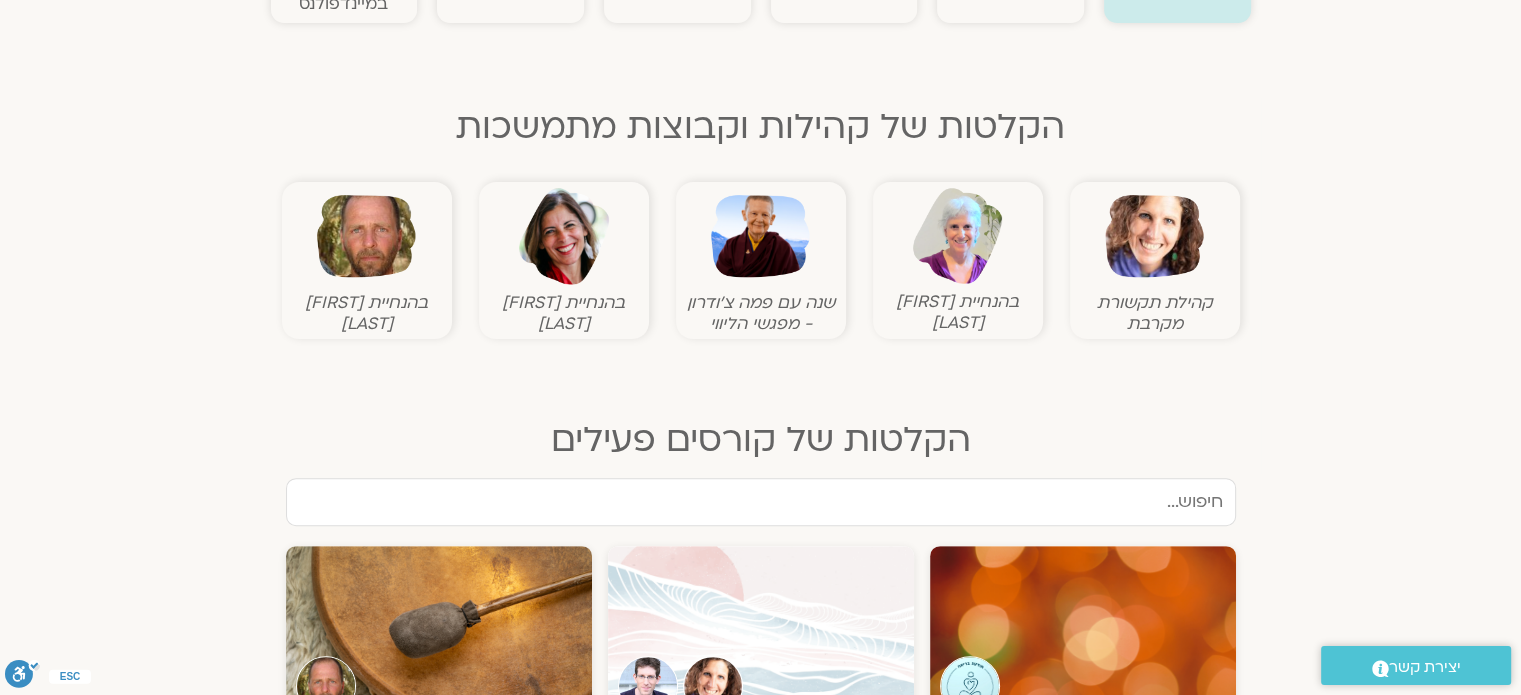 click at bounding box center [1154, 236] 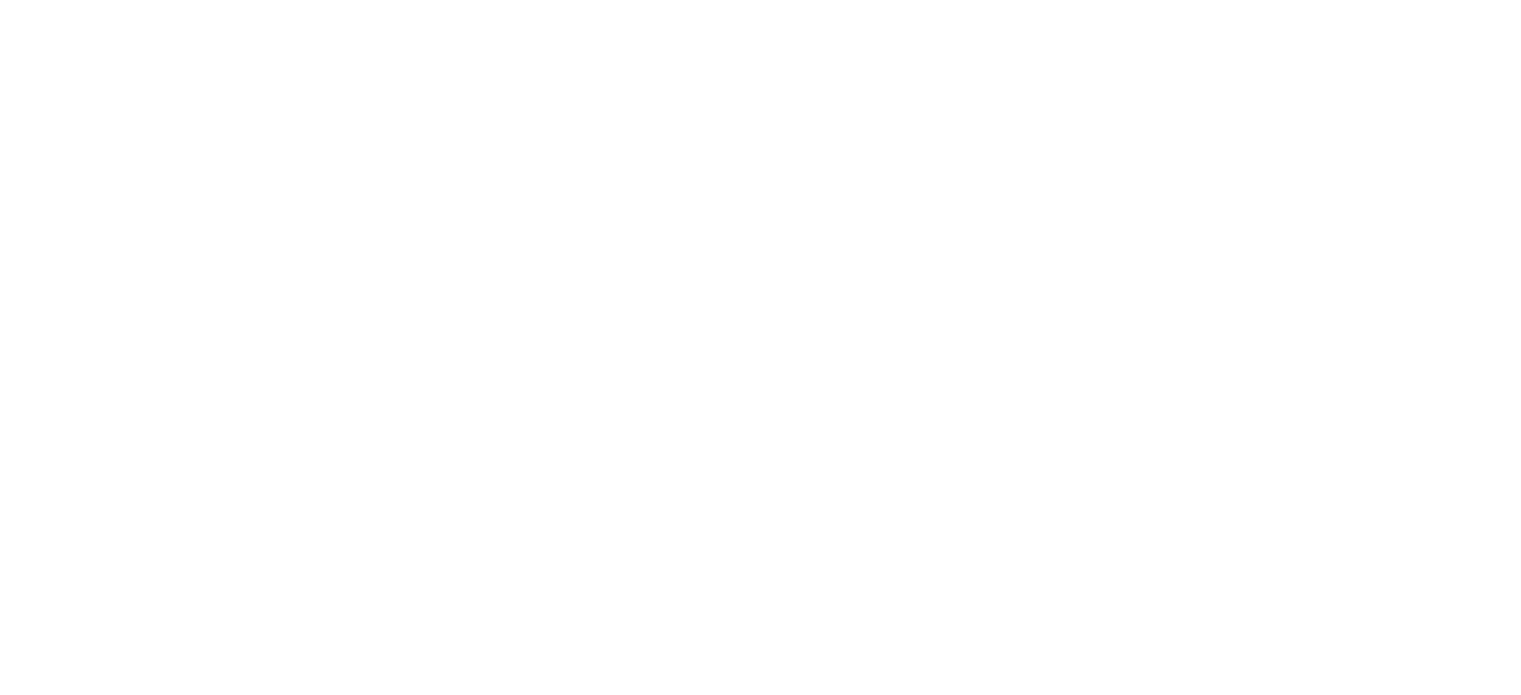 scroll, scrollTop: 0, scrollLeft: 0, axis: both 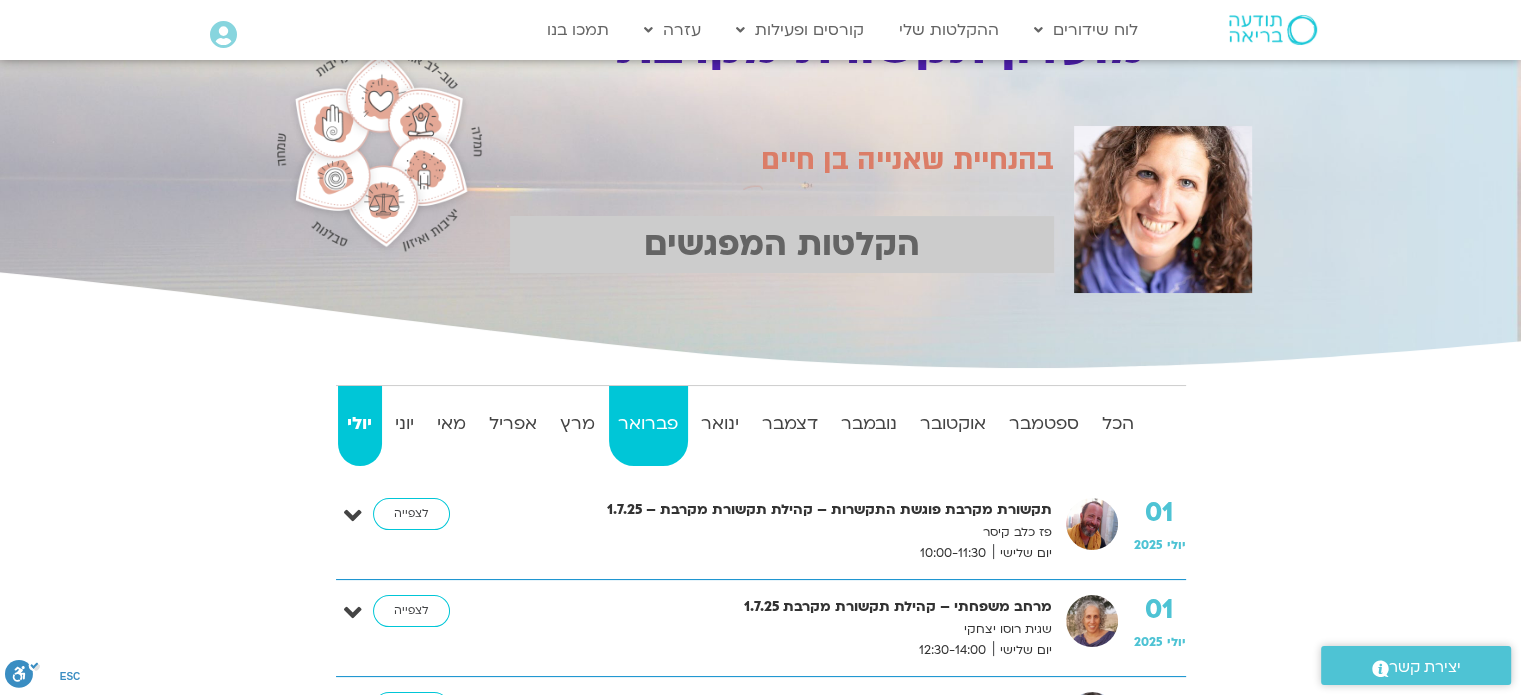 click on "פברואר" at bounding box center [648, 424] 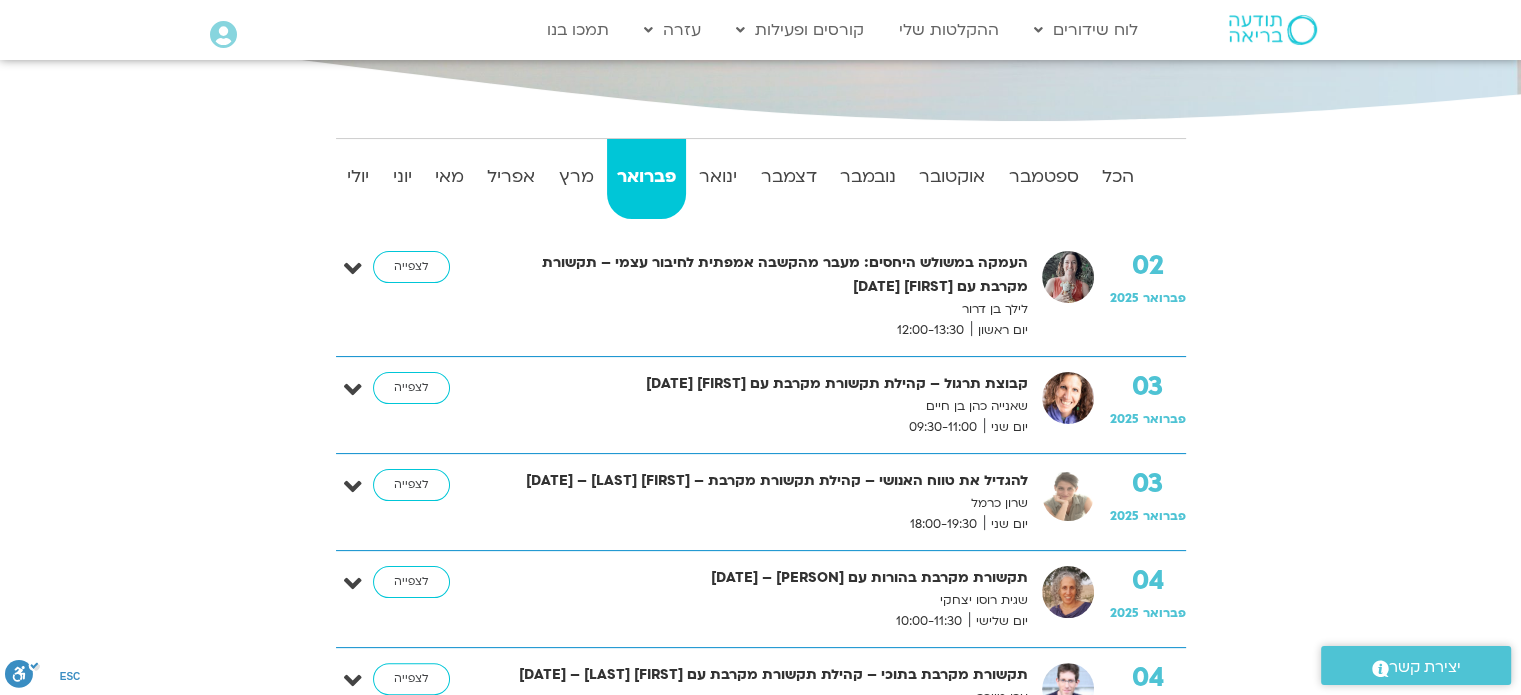 scroll, scrollTop: 300, scrollLeft: 0, axis: vertical 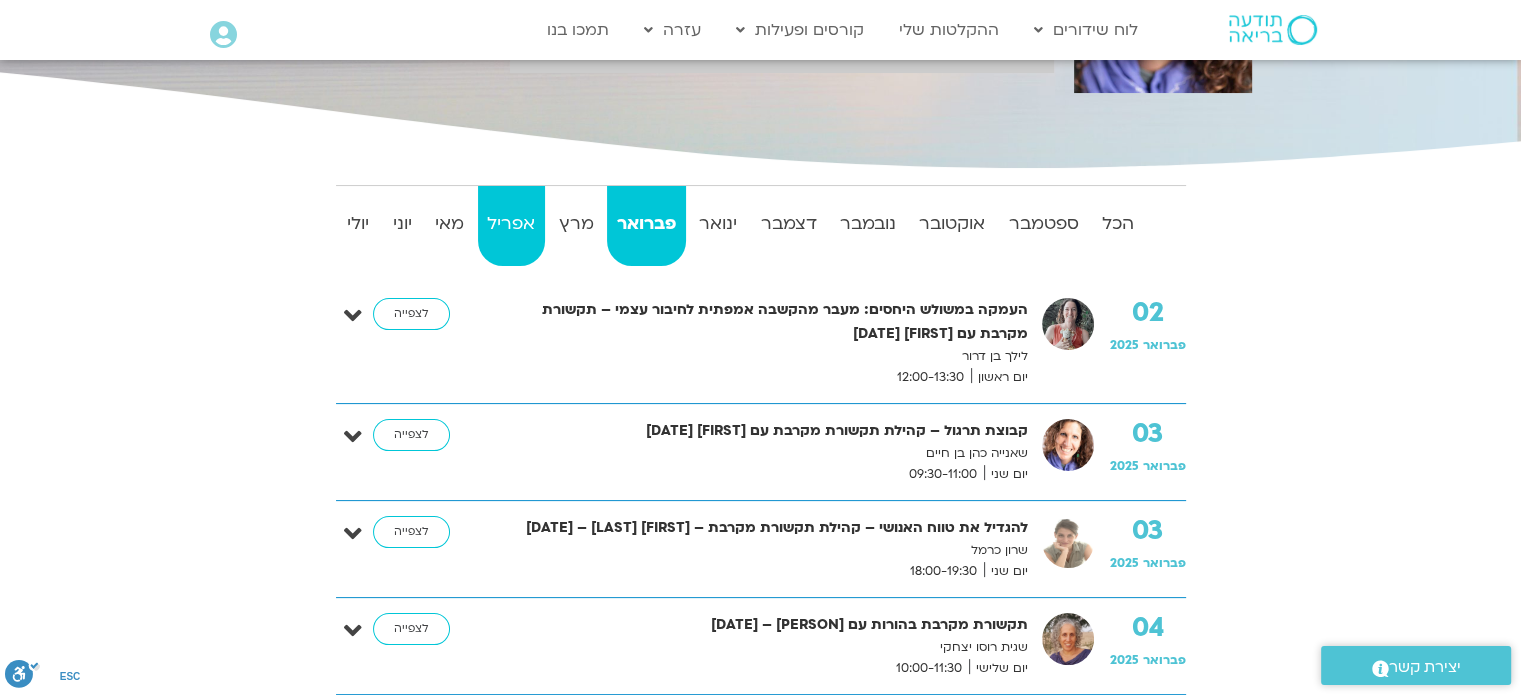 click on "אפריל" at bounding box center (511, 224) 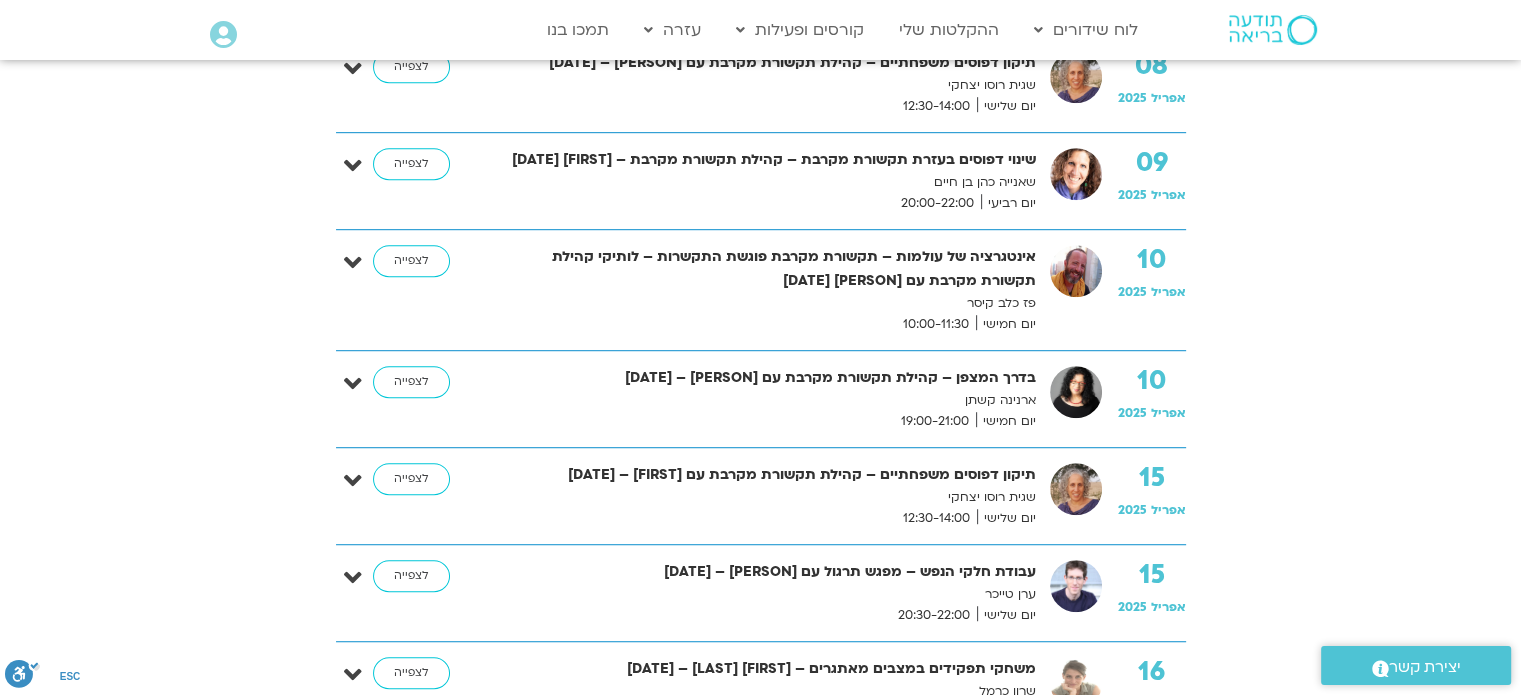 scroll, scrollTop: 1200, scrollLeft: 0, axis: vertical 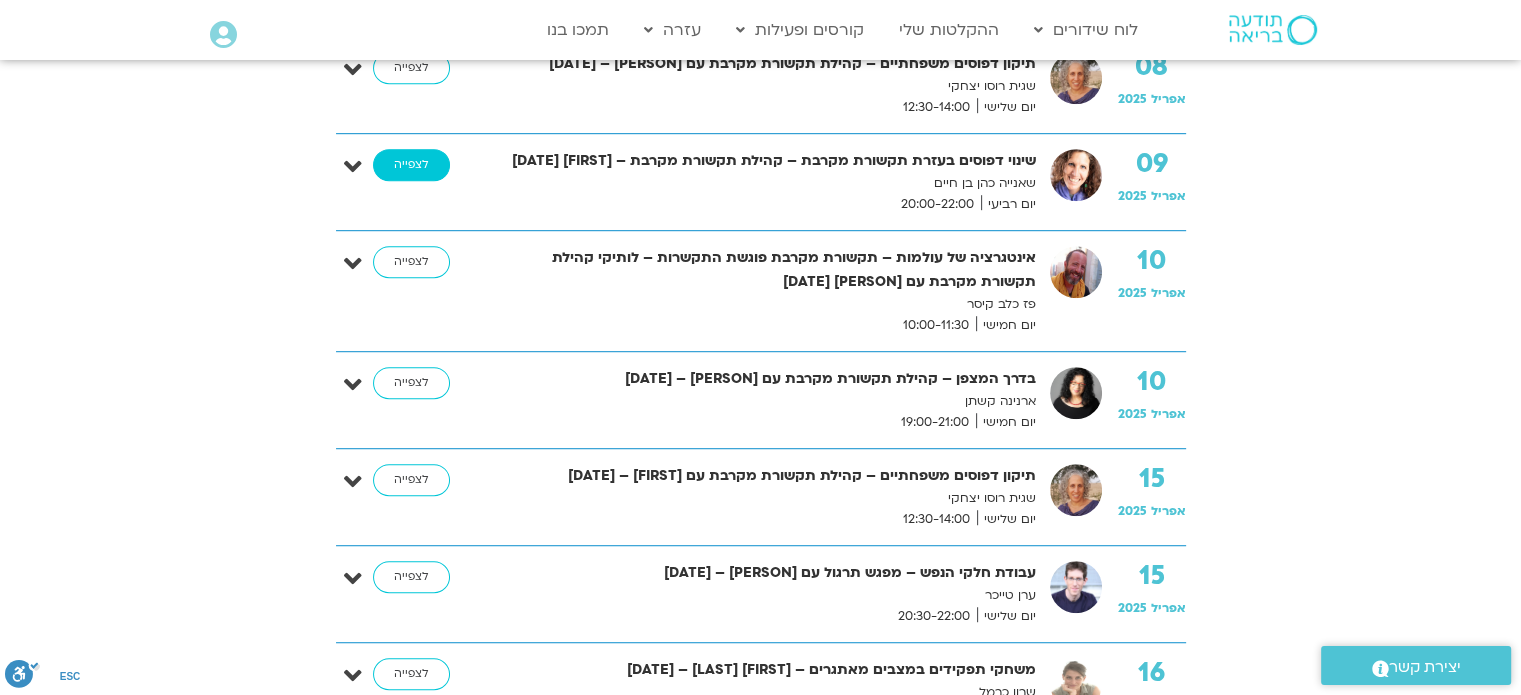 click on "לצפייה" at bounding box center (411, 165) 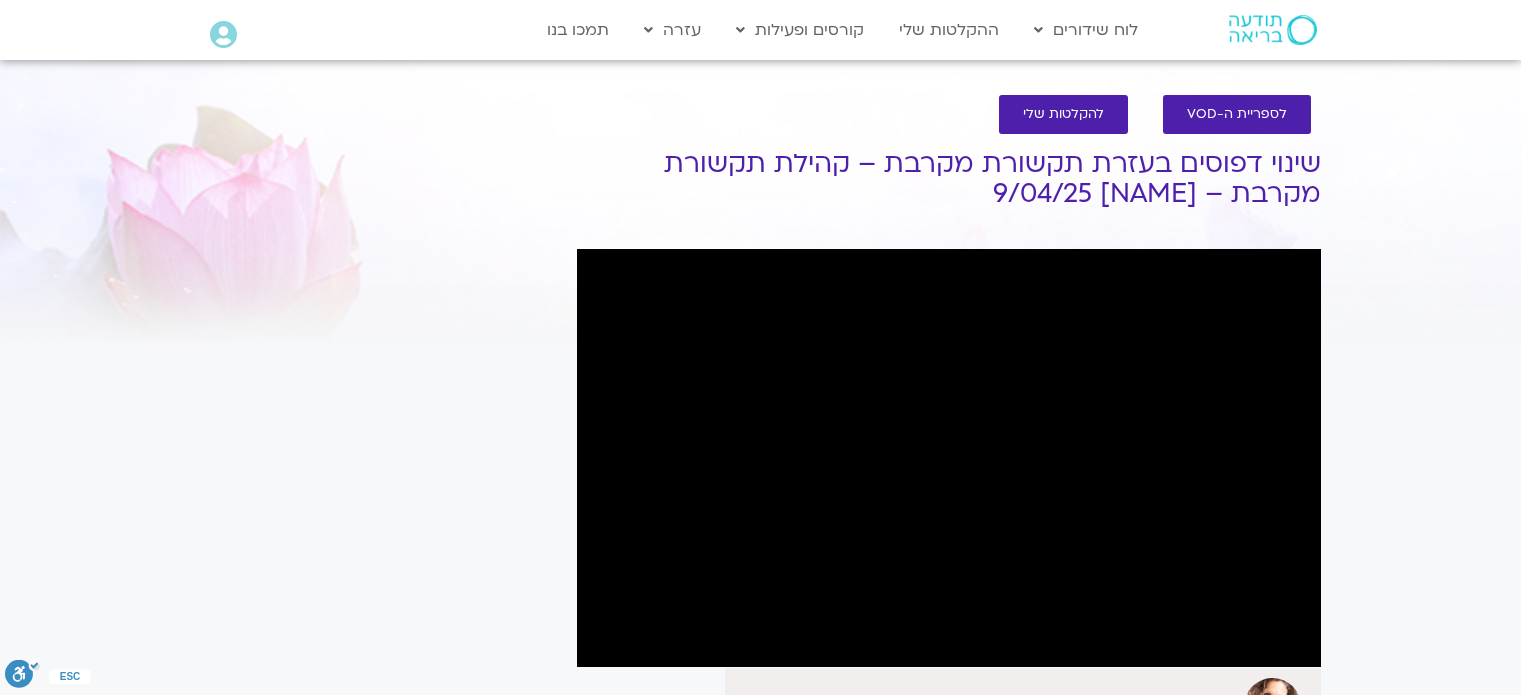 scroll, scrollTop: 0, scrollLeft: 0, axis: both 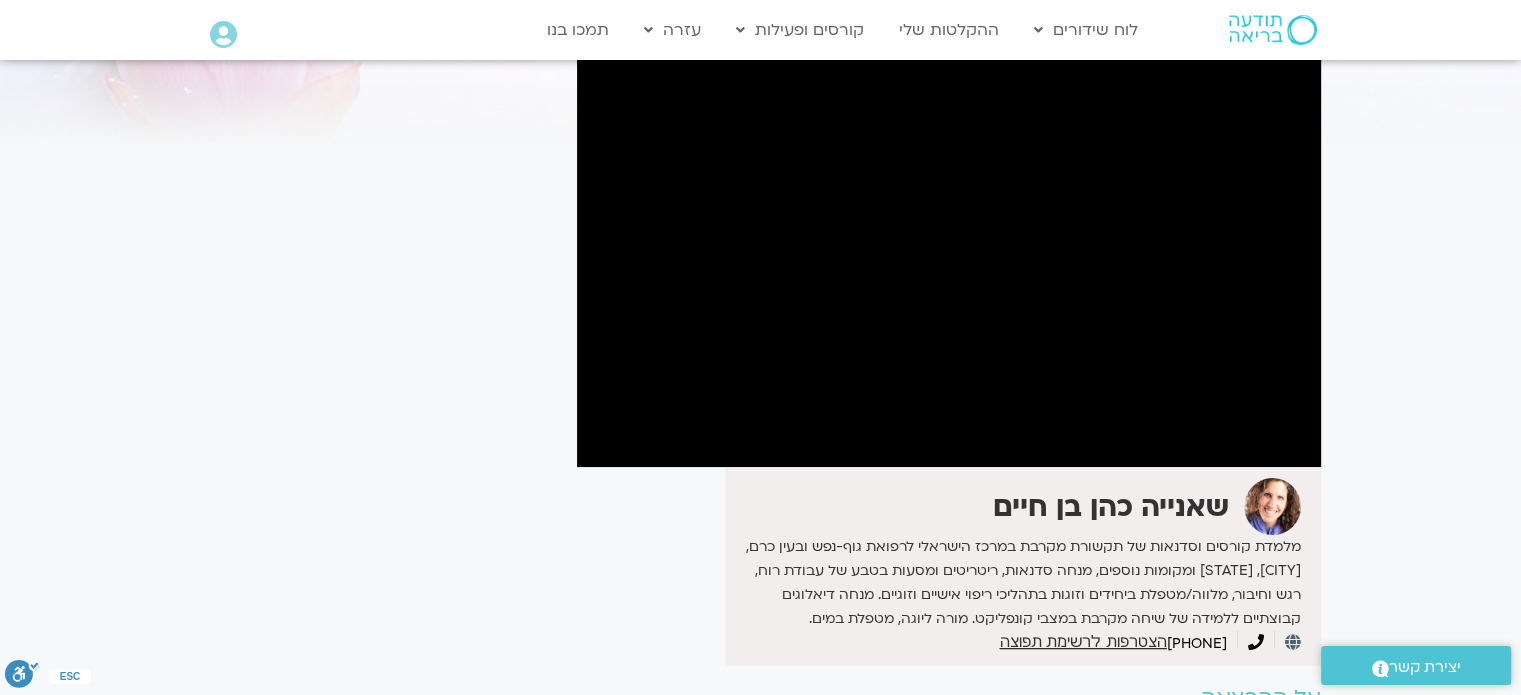 click on "לספריית ה-VOD
להקלטות שלי
שינוי דפוסים בעזרת תקשורת מקרבת – קהילת תקשורת מקרבת – [NAME] 9/04/25
[NAME]
‭[PHONE]
הצטרפות לרשימת תפוצה
לינק תרומה  למורה" at bounding box center [760, 346] 